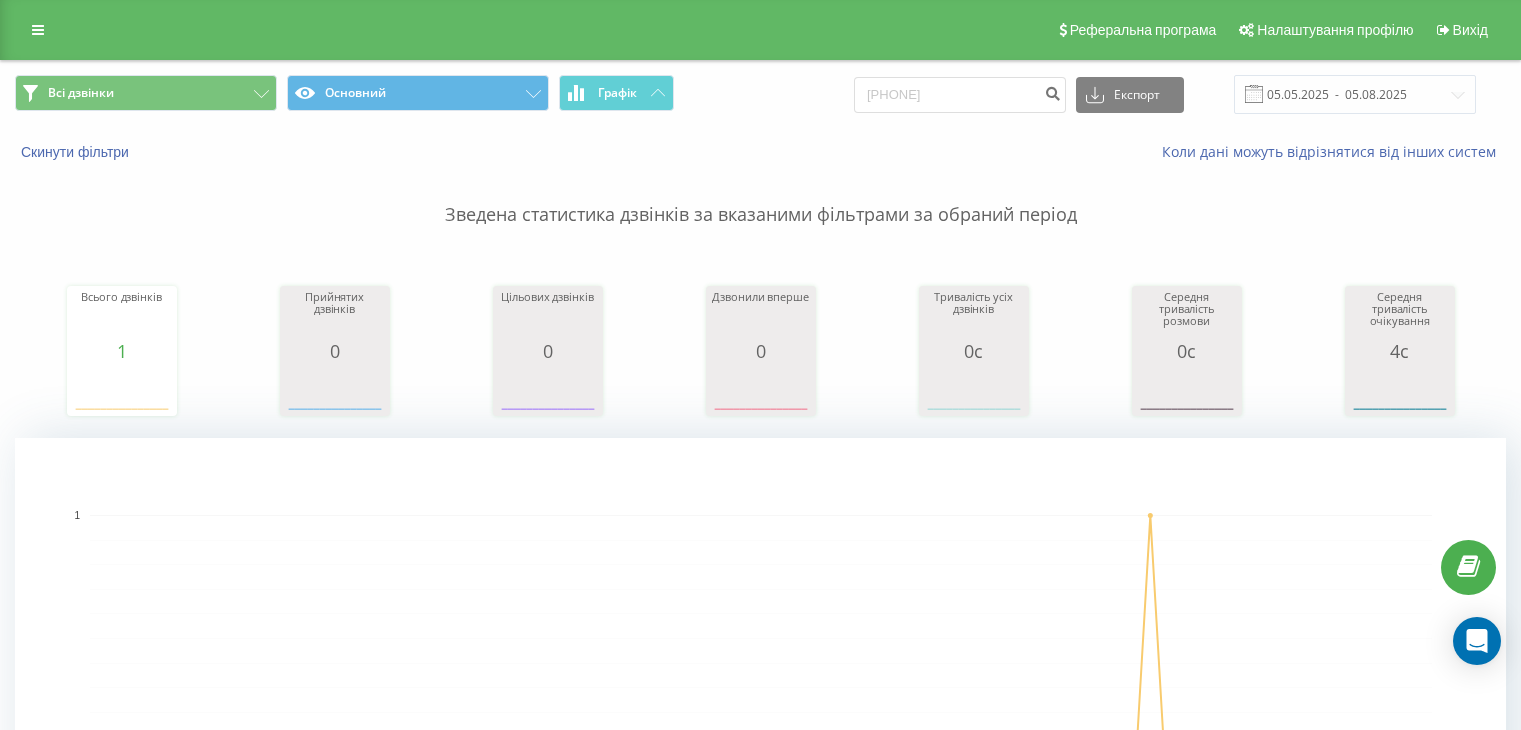 scroll, scrollTop: 500, scrollLeft: 0, axis: vertical 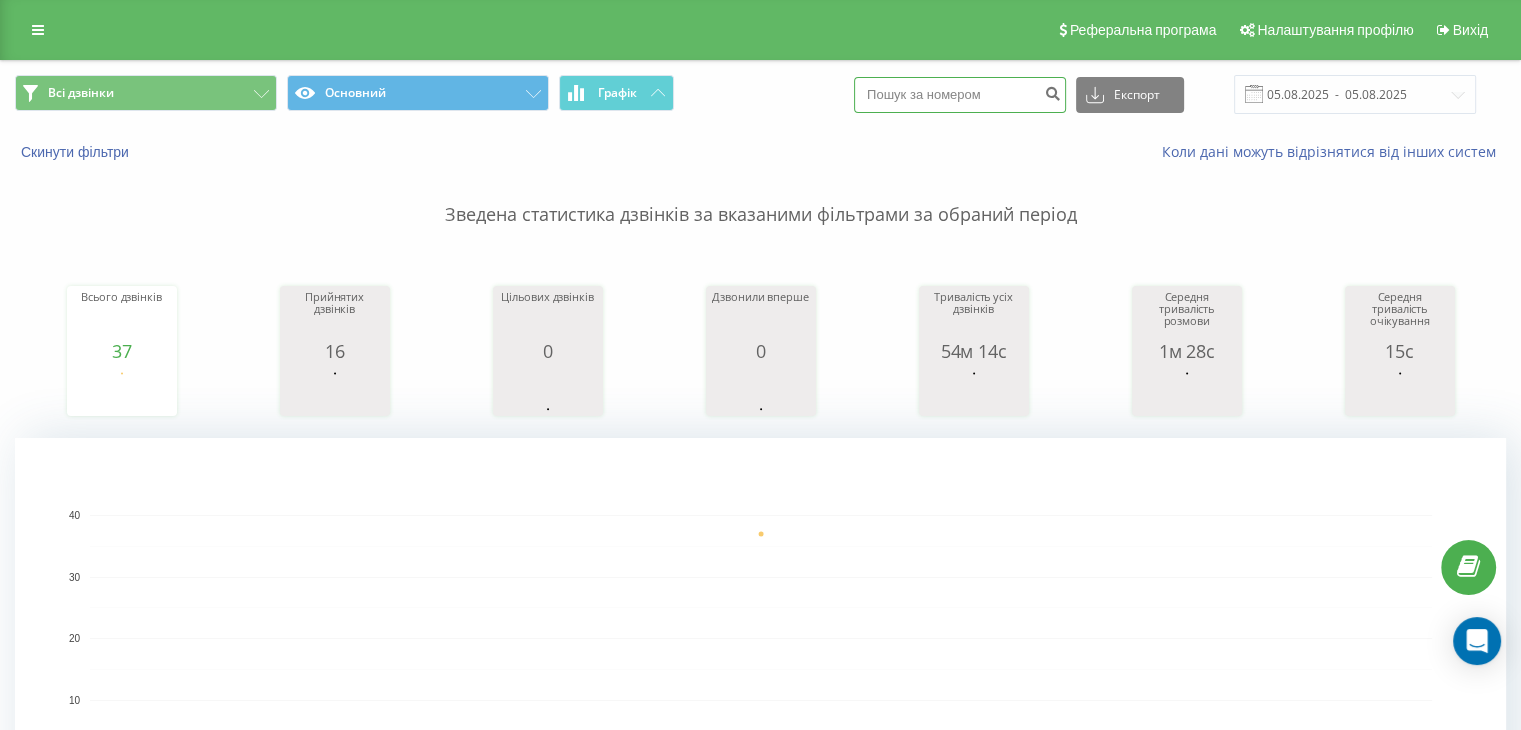 click at bounding box center (960, 95) 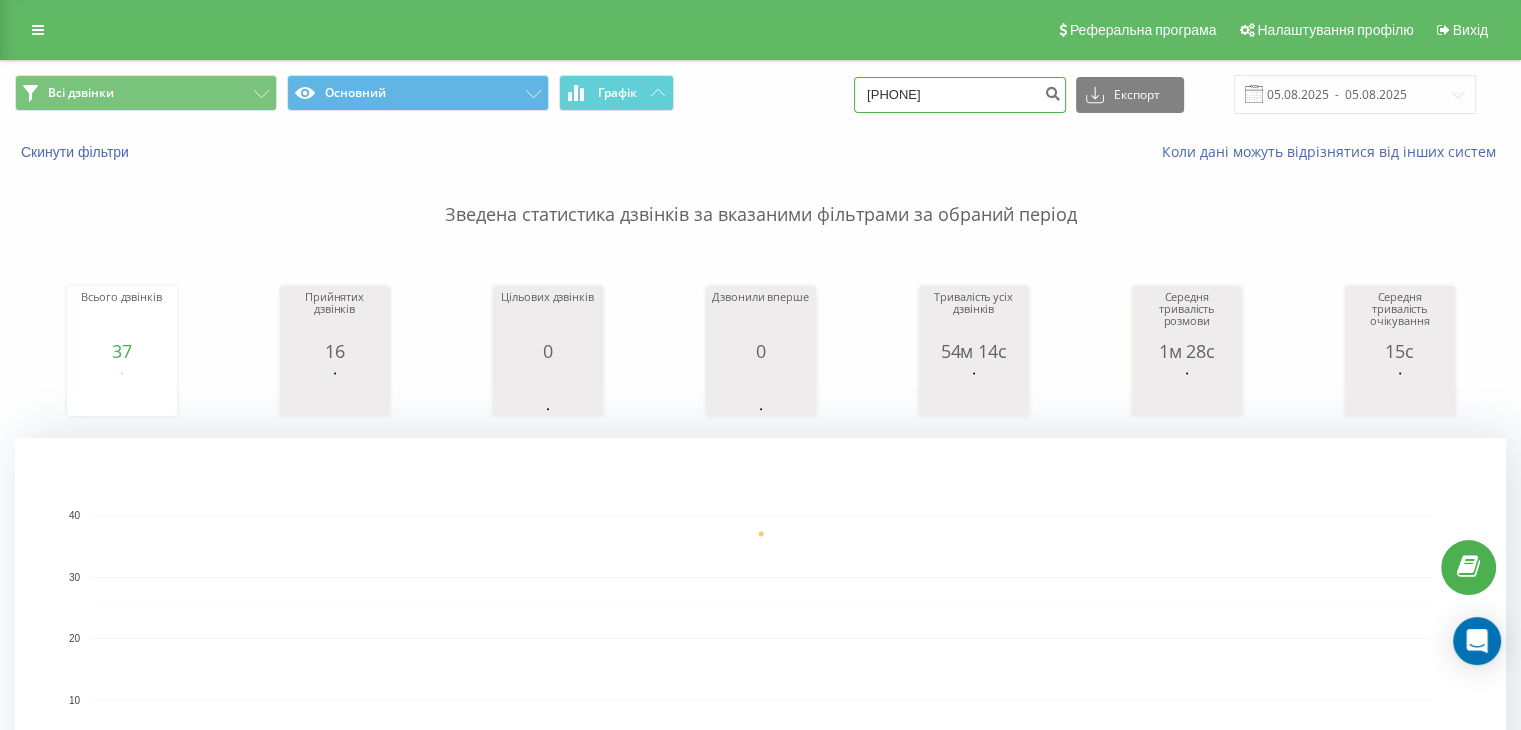 click on "38667512886" at bounding box center [960, 95] 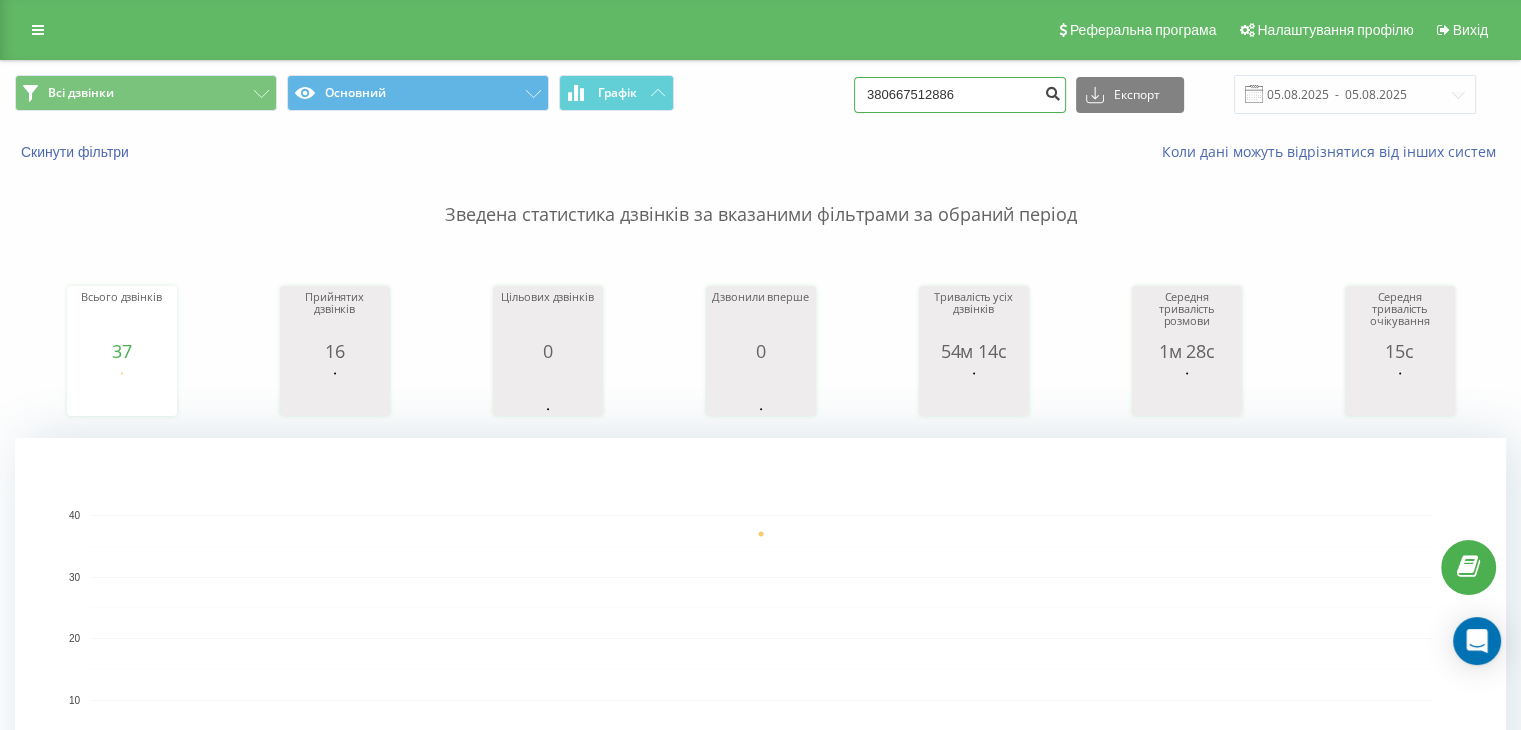 type on "380667512886" 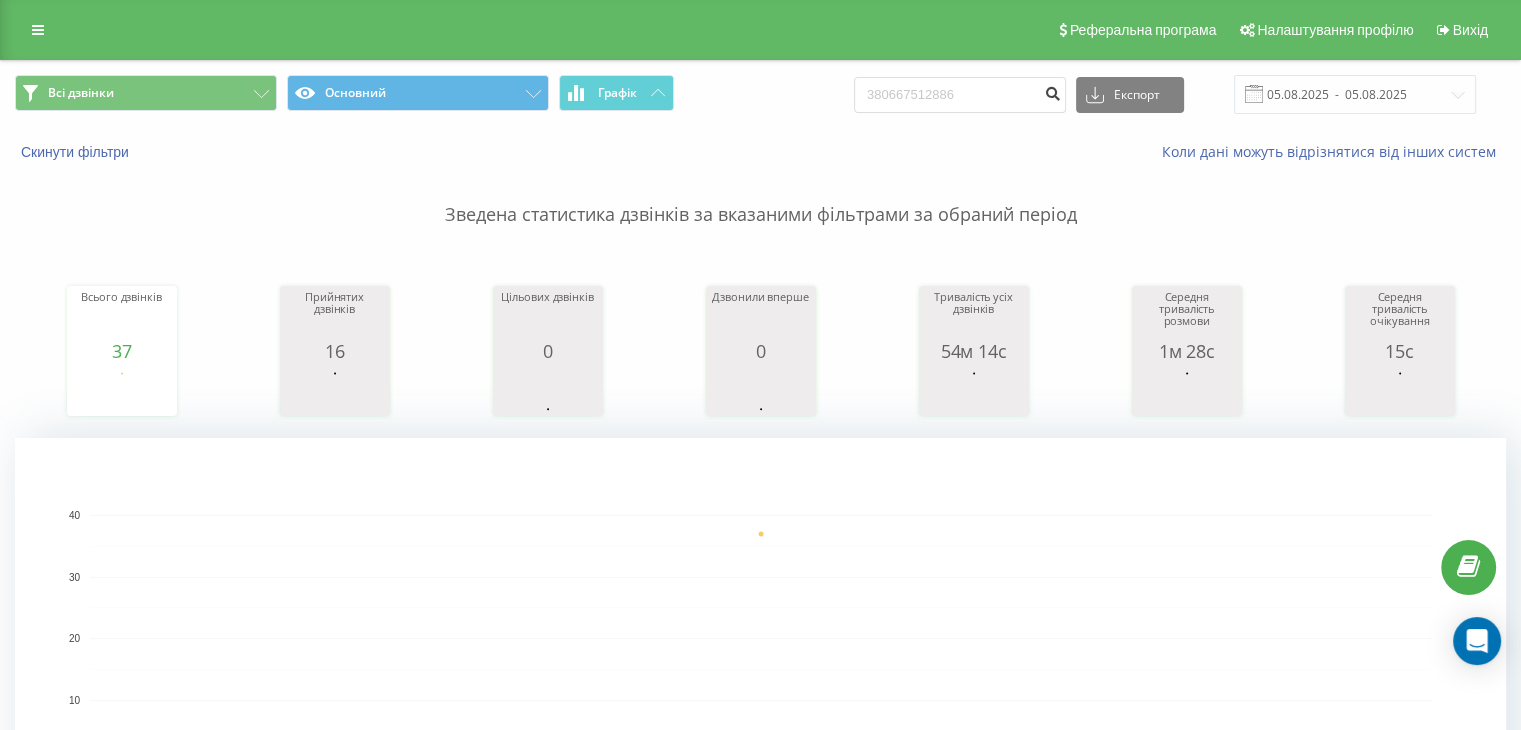 click at bounding box center (1052, 91) 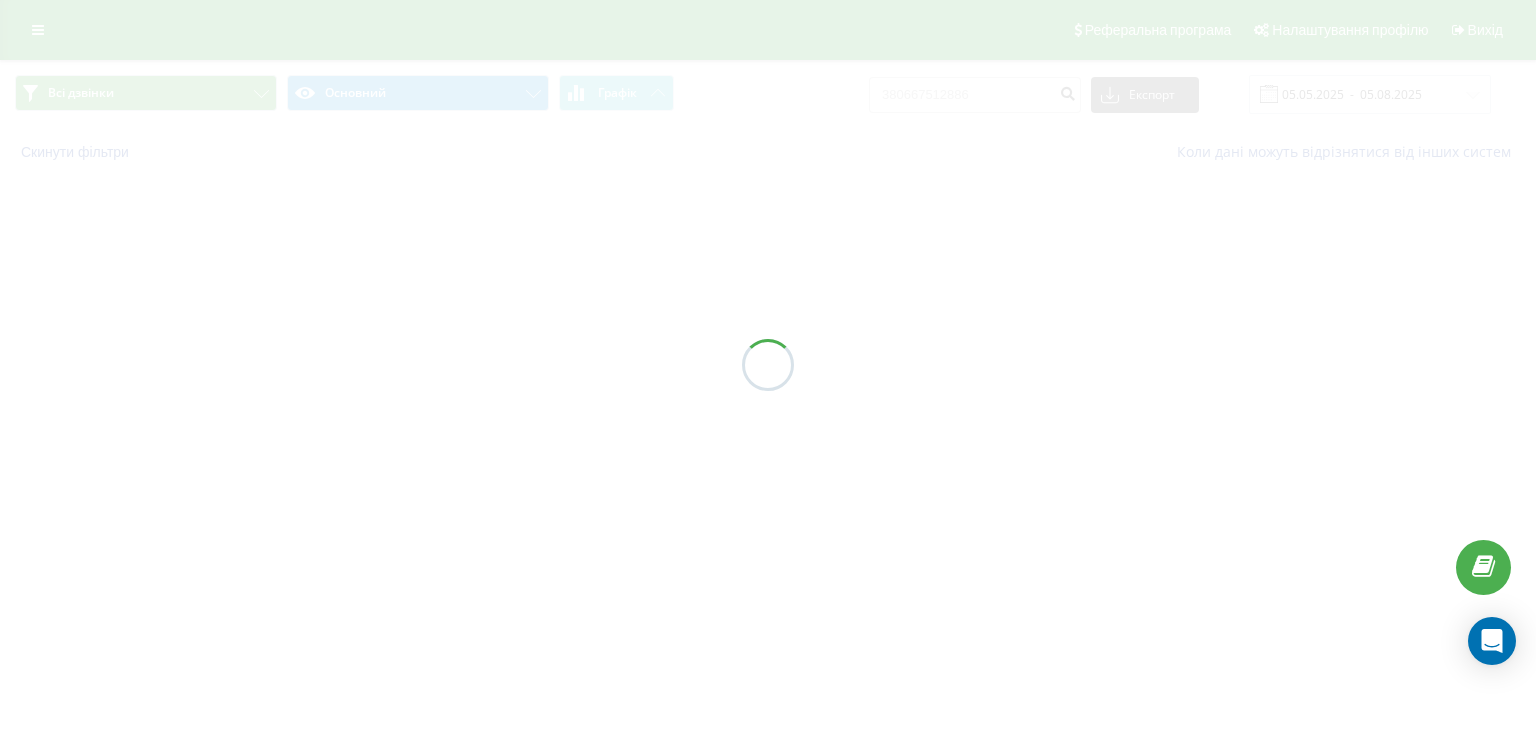 scroll, scrollTop: 0, scrollLeft: 0, axis: both 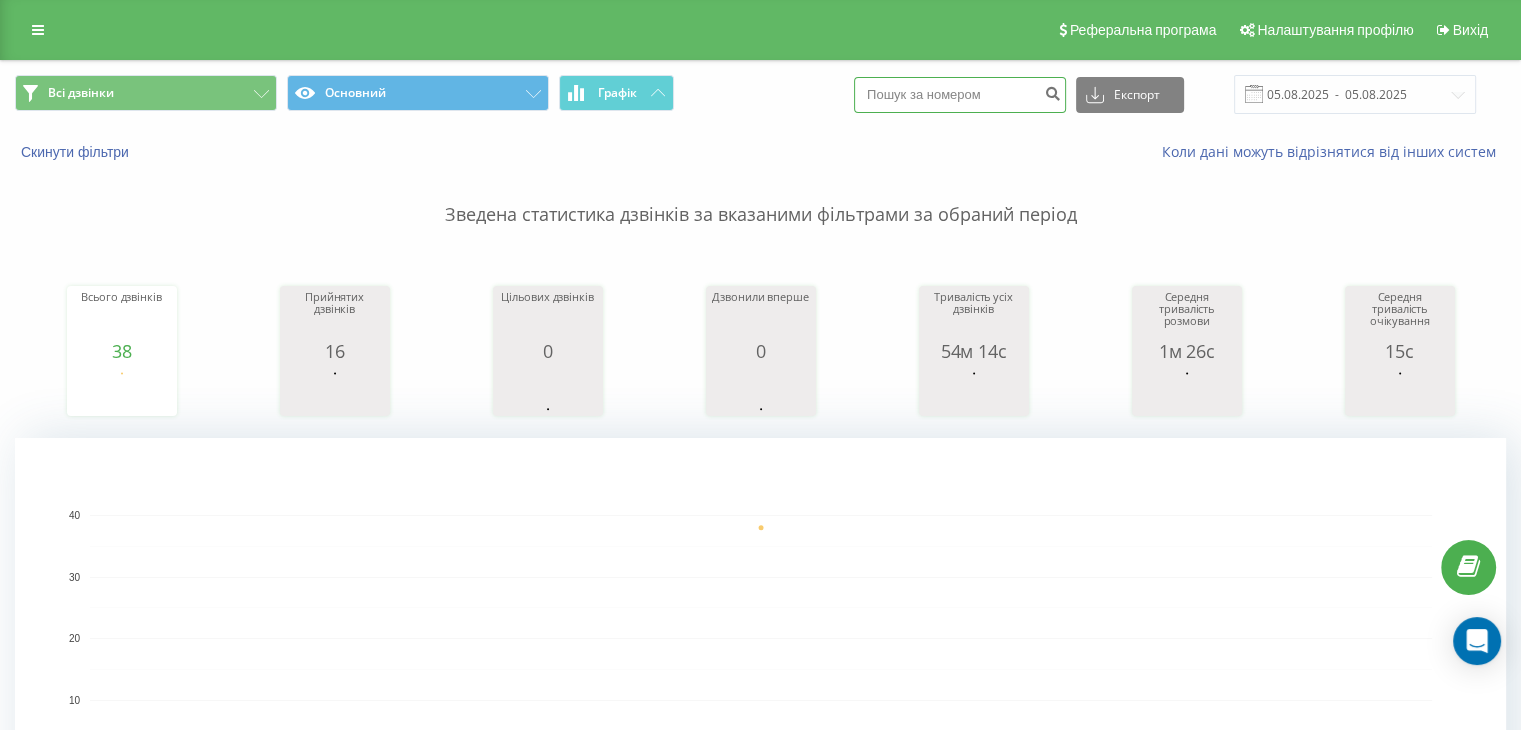 click at bounding box center [960, 95] 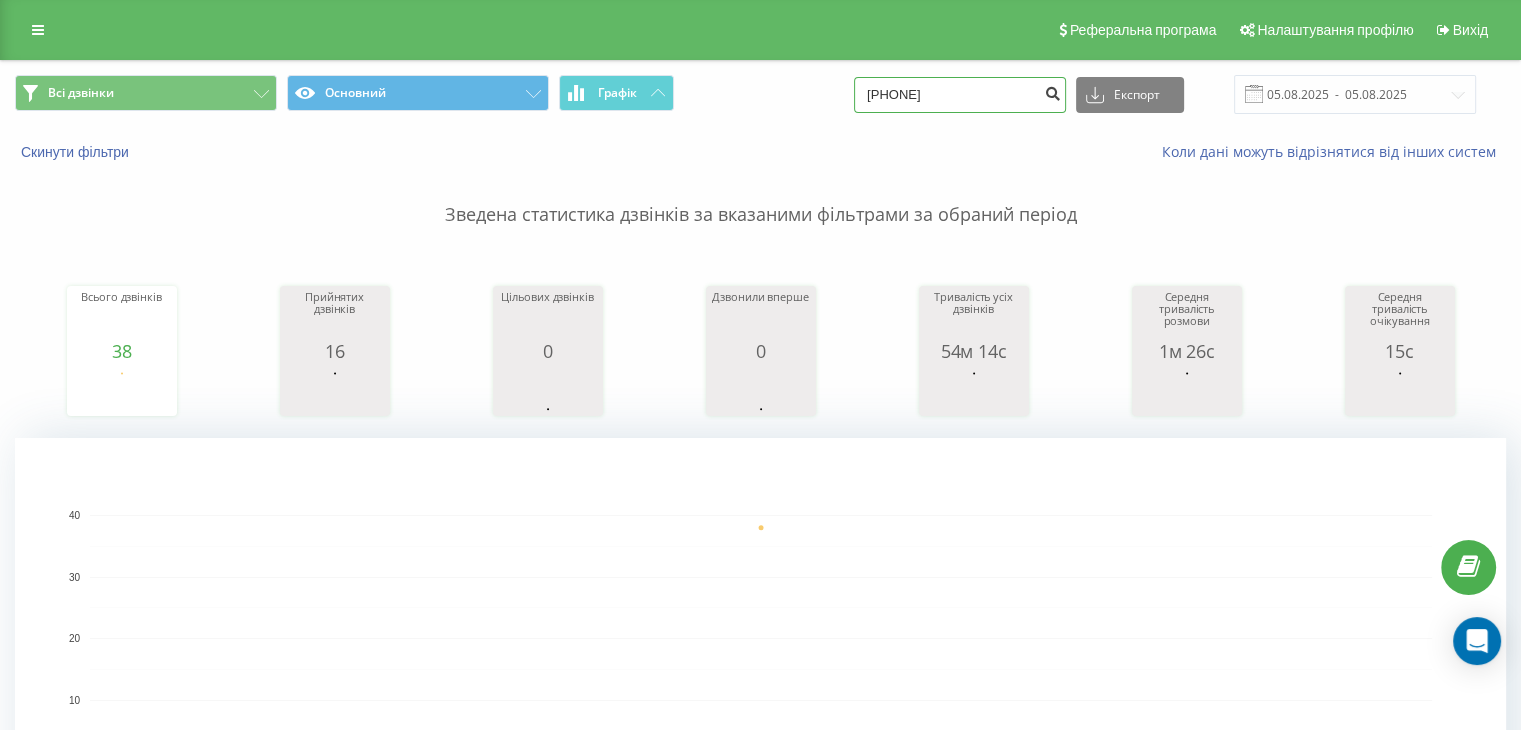 type on "380509559863" 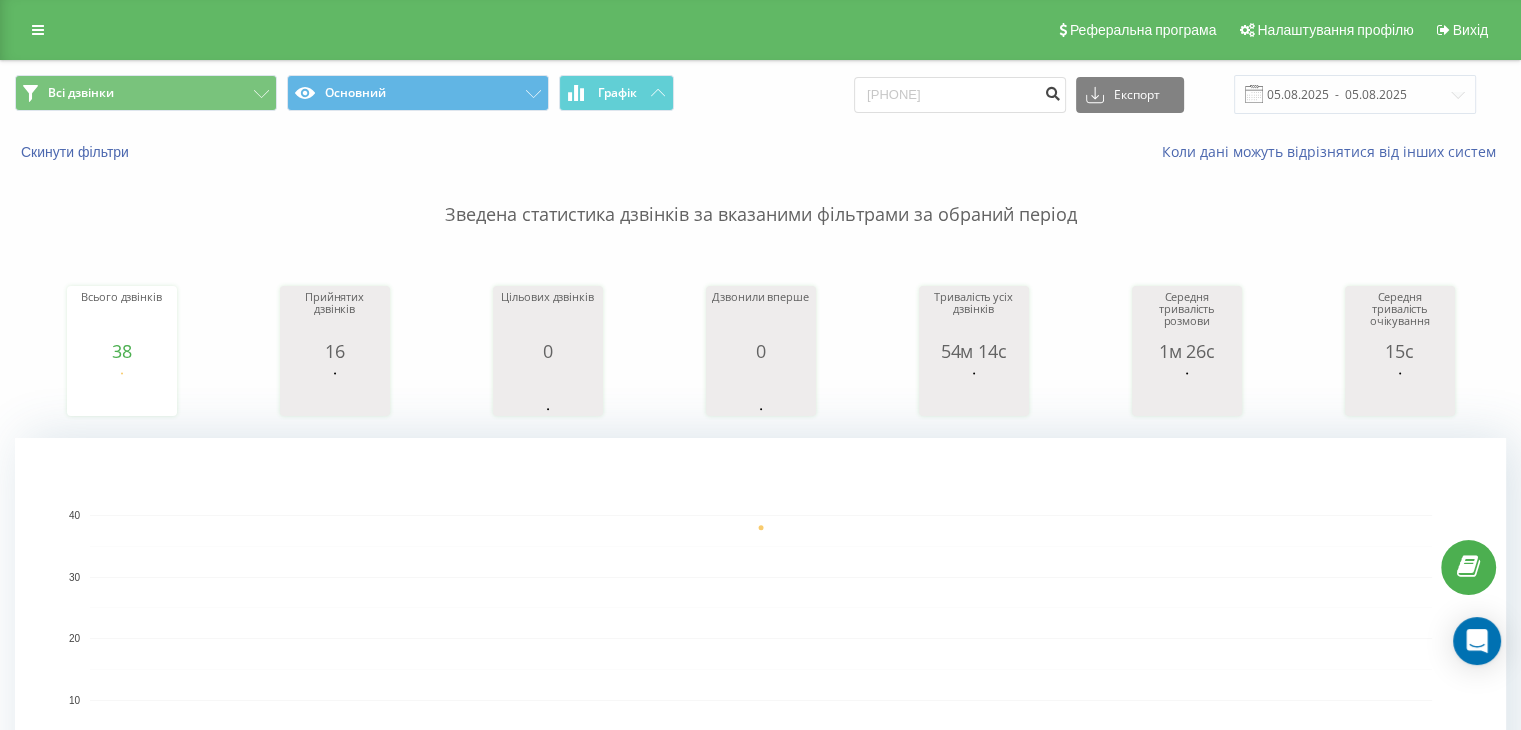 click at bounding box center (1052, 91) 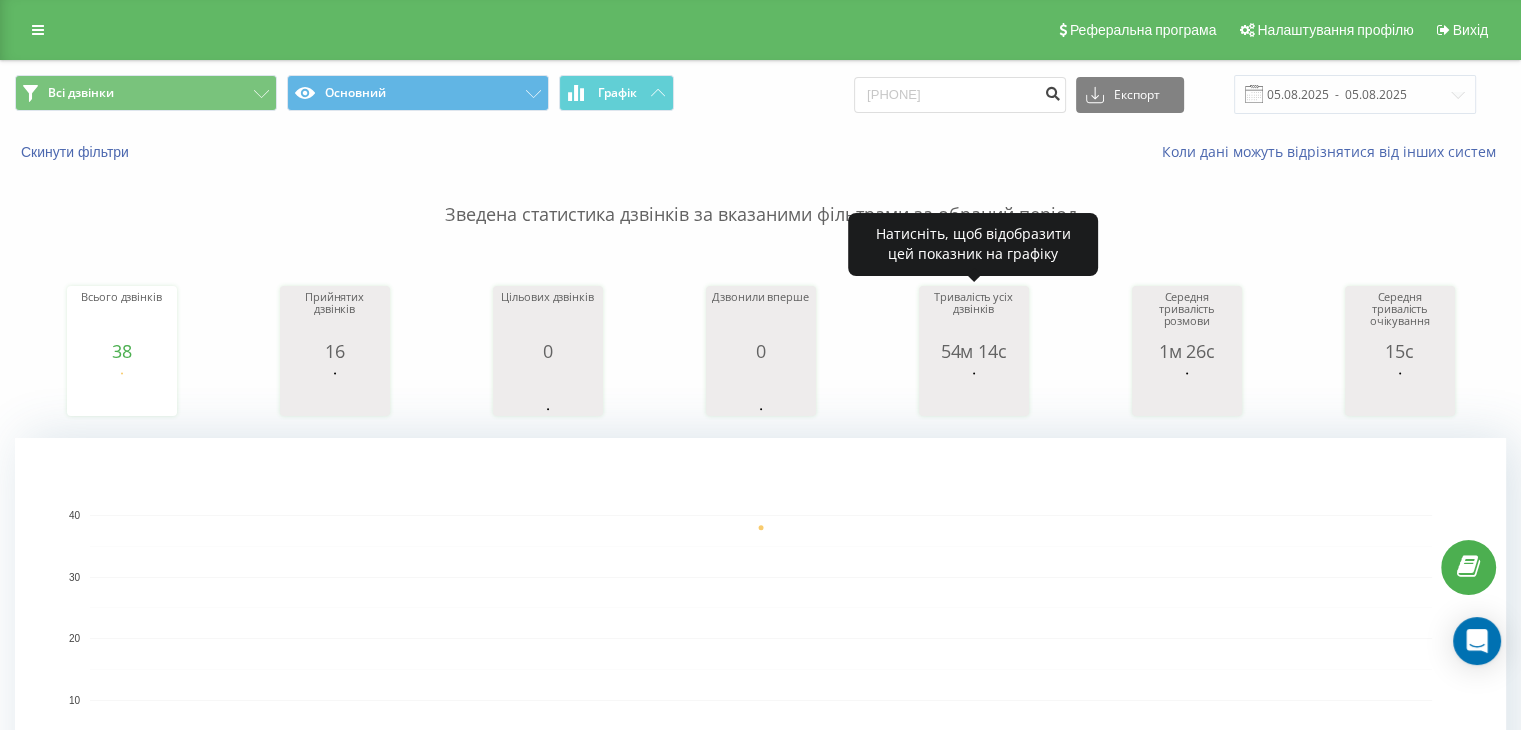 scroll, scrollTop: 600, scrollLeft: 0, axis: vertical 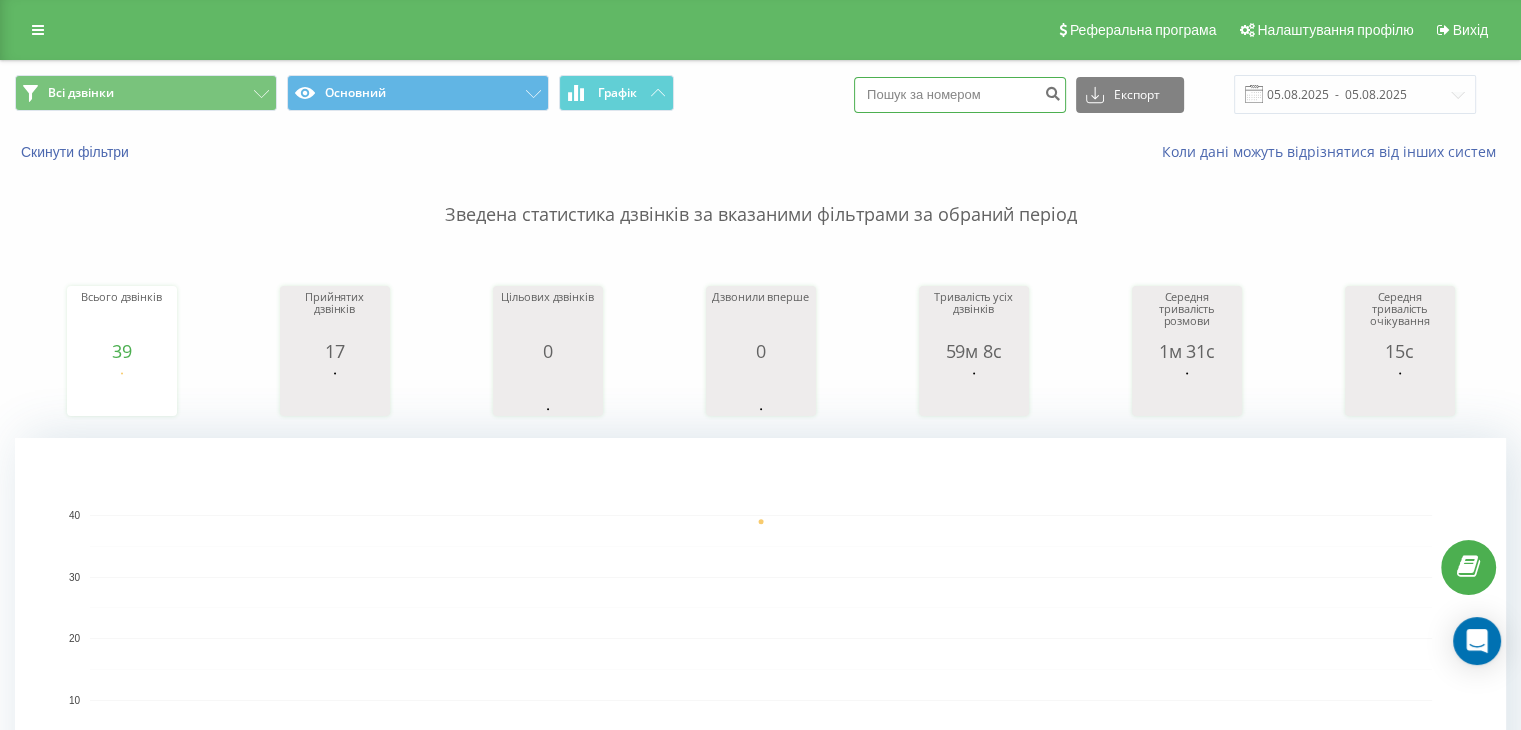 click at bounding box center [960, 95] 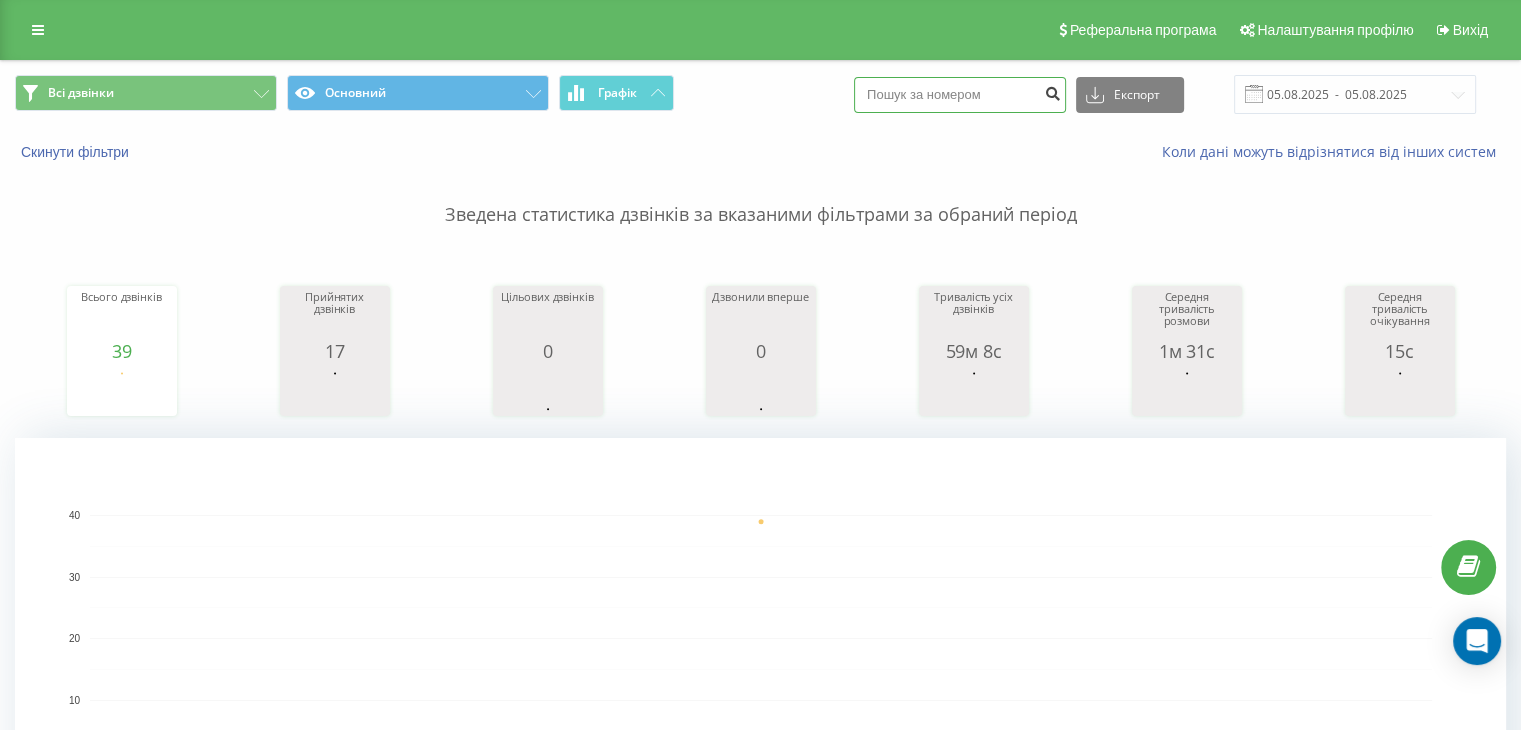 paste on "[PHONE]" 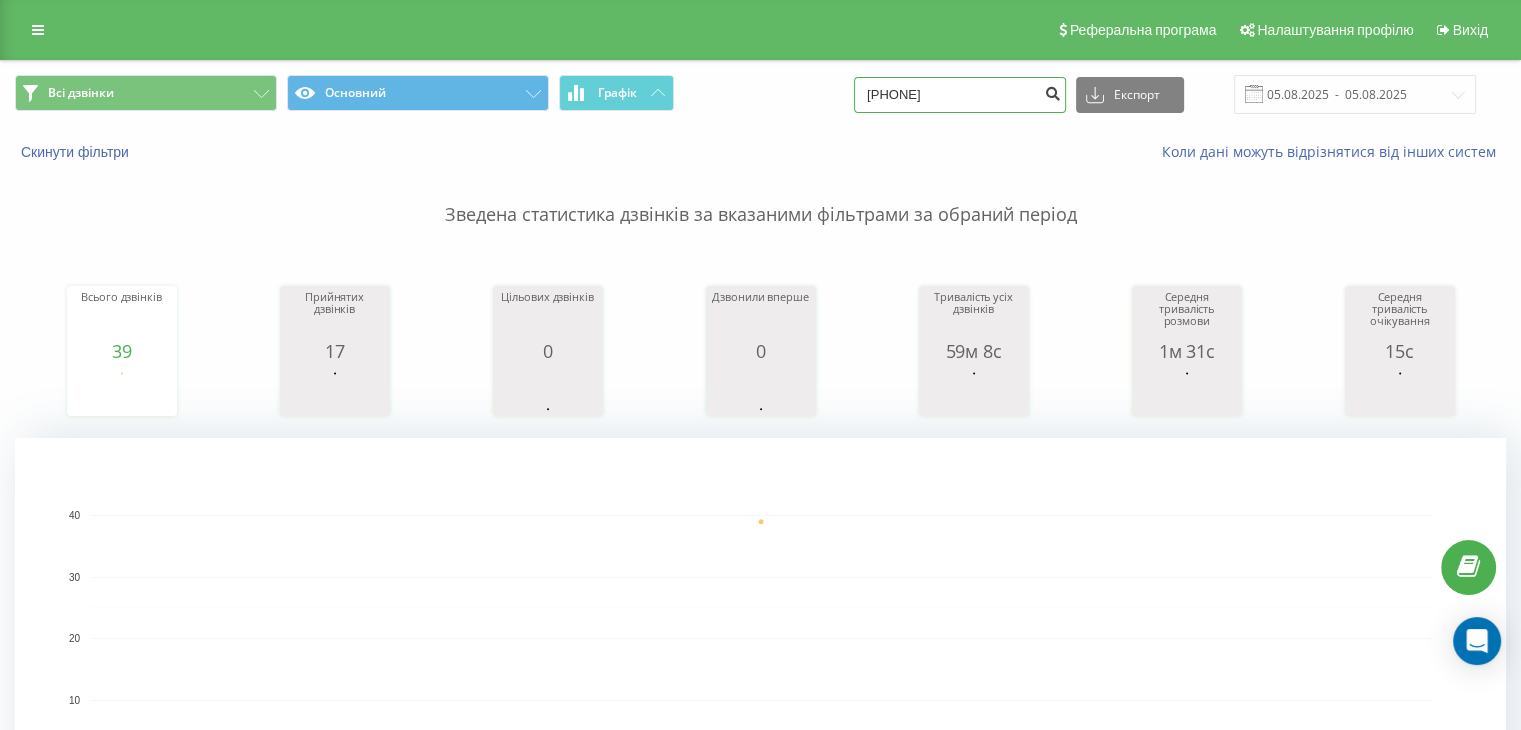 type on "[PHONE]" 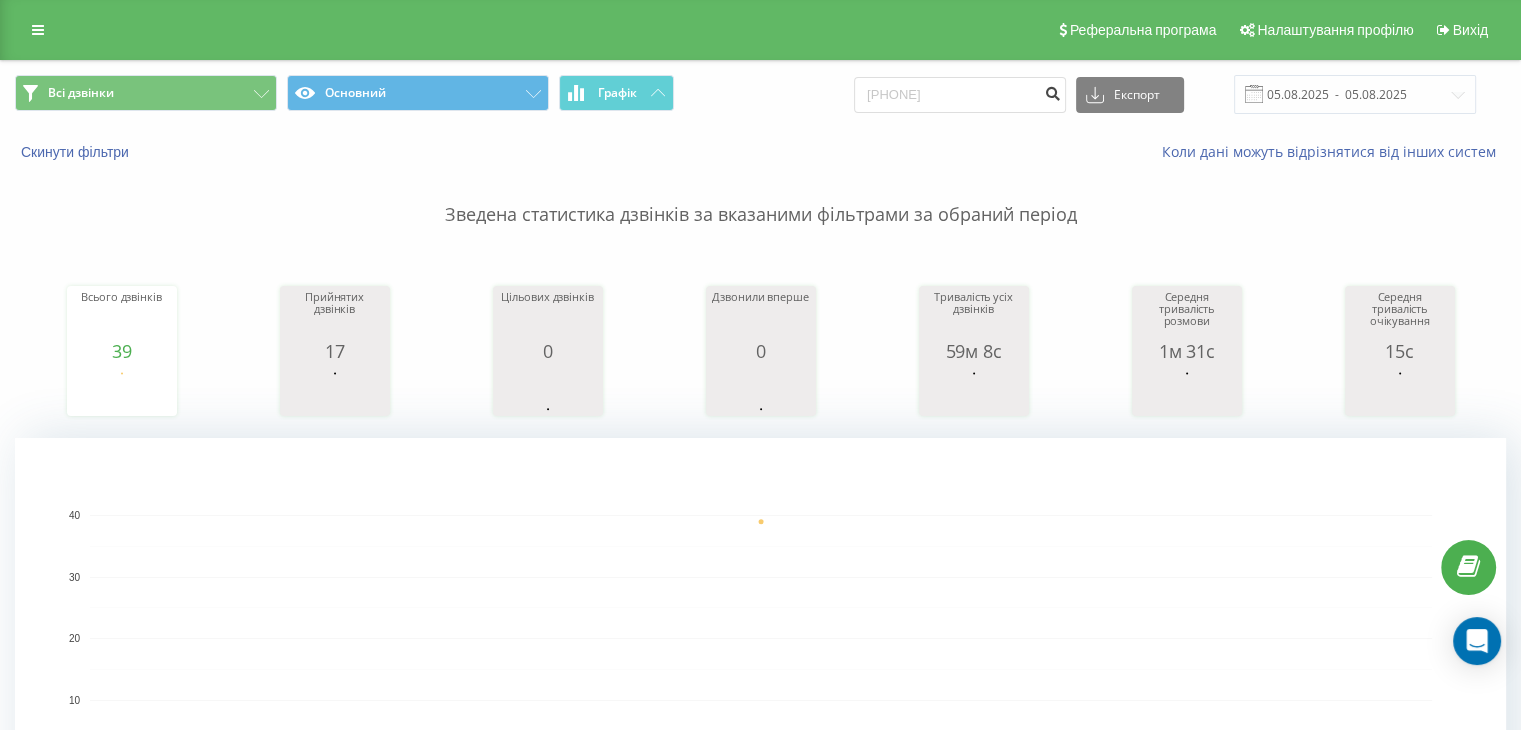 click at bounding box center (1052, 91) 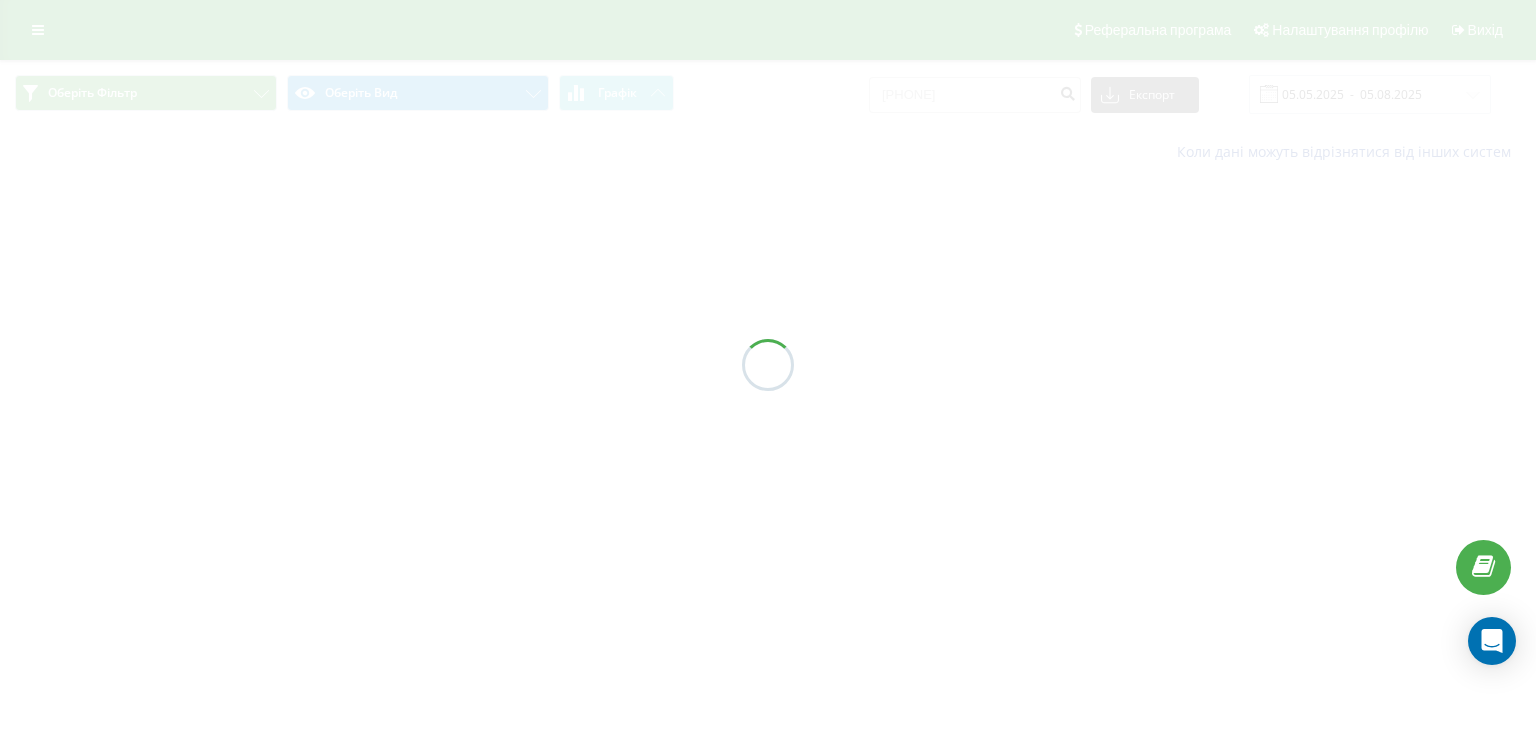 scroll, scrollTop: 0, scrollLeft: 0, axis: both 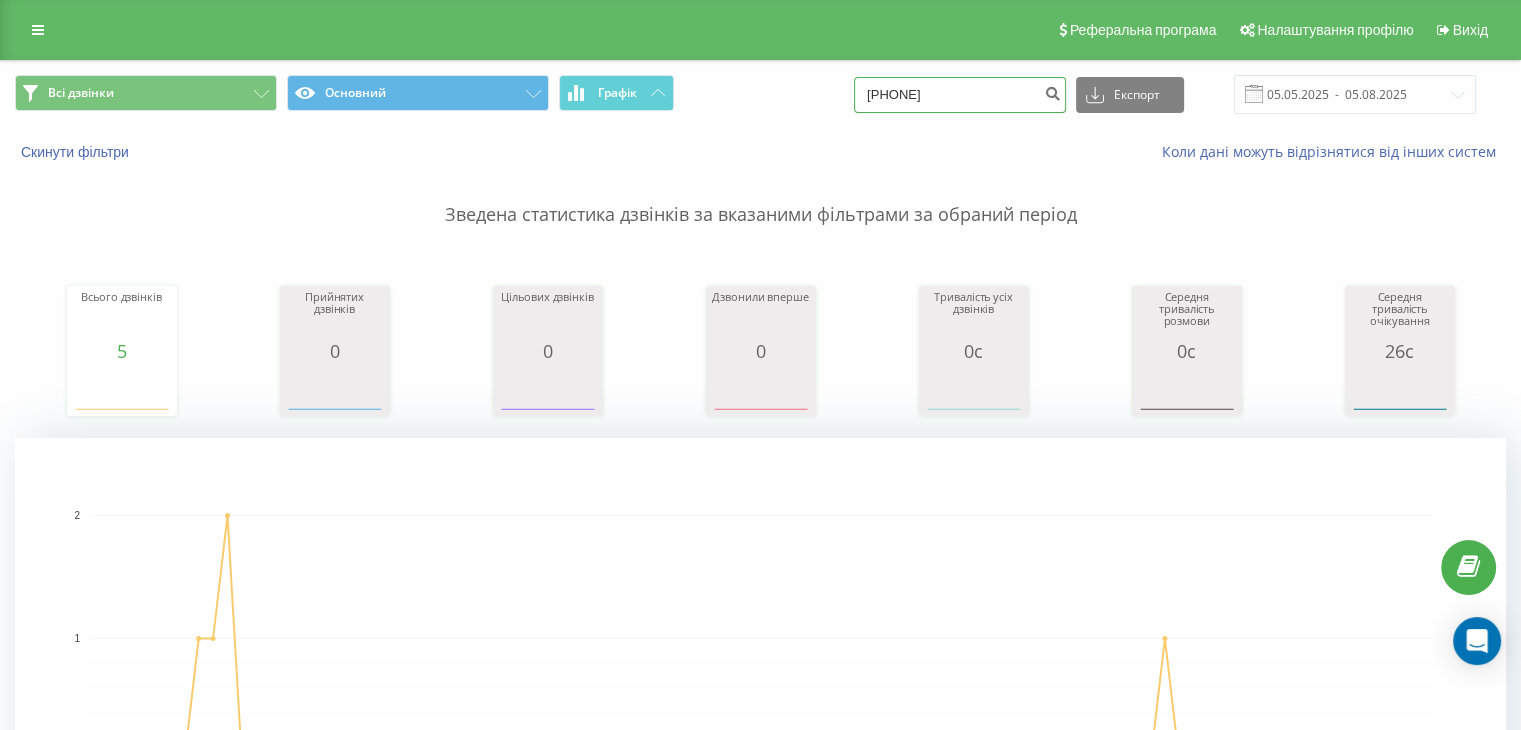 drag, startPoint x: 988, startPoint y: 95, endPoint x: 873, endPoint y: 94, distance: 115.00435 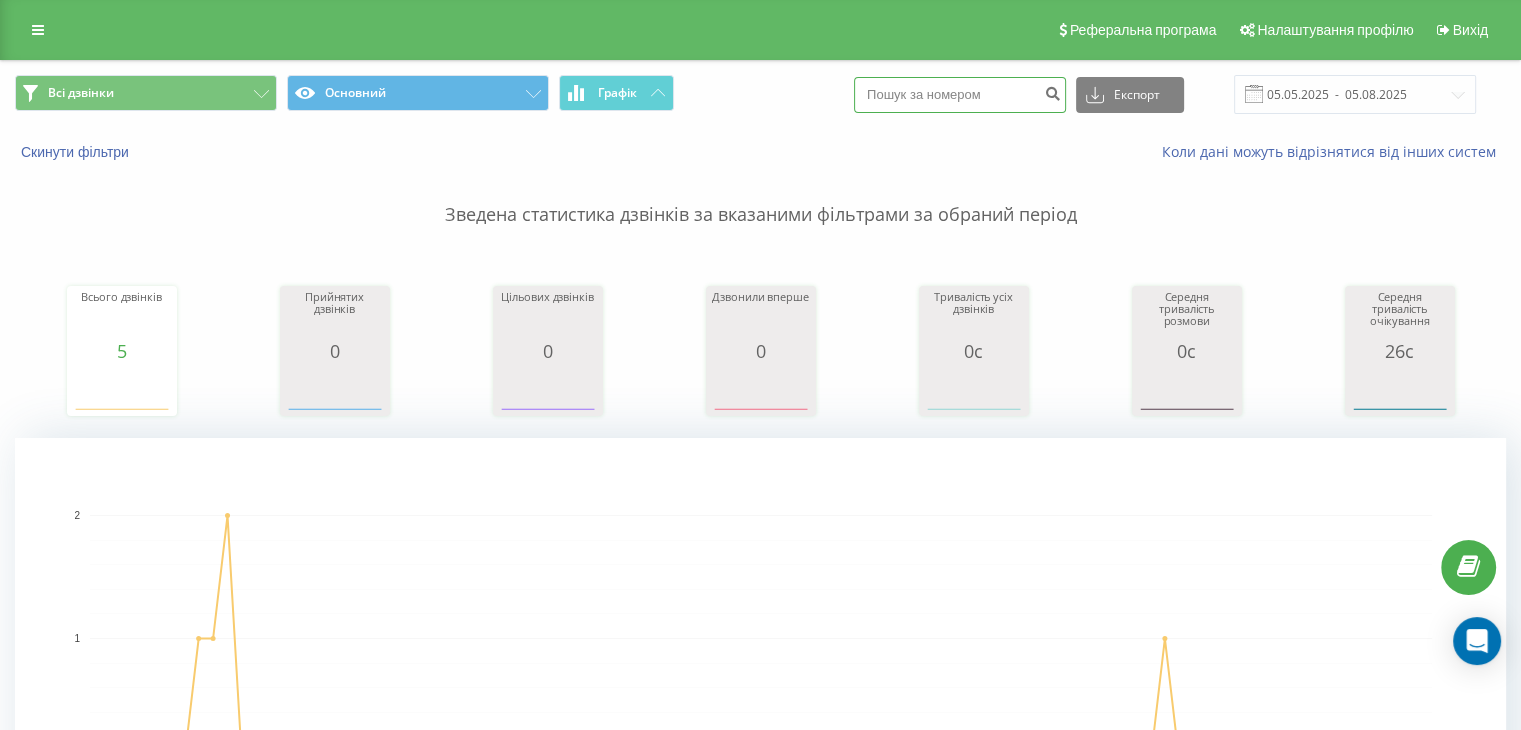 paste on "49664017618" 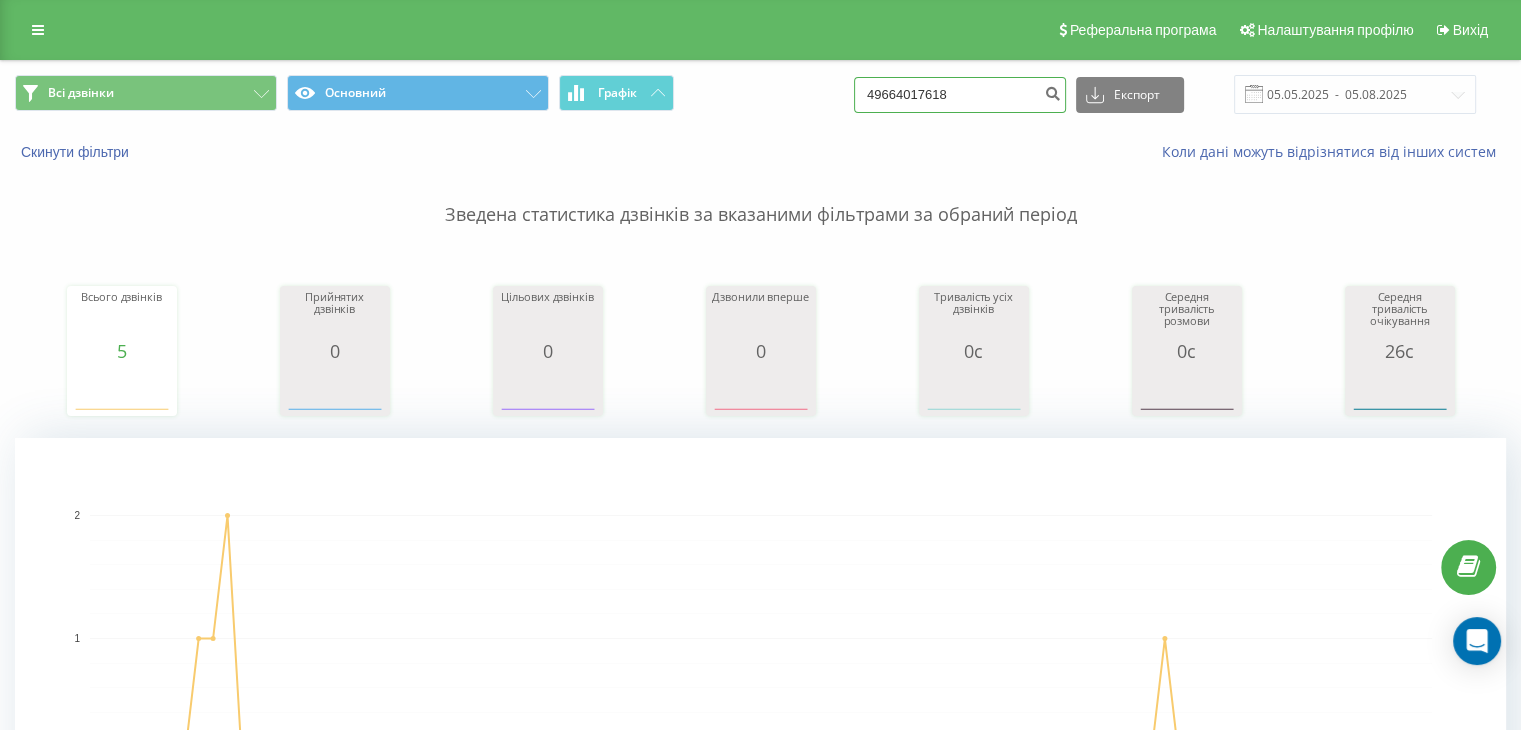 type on "49664017618" 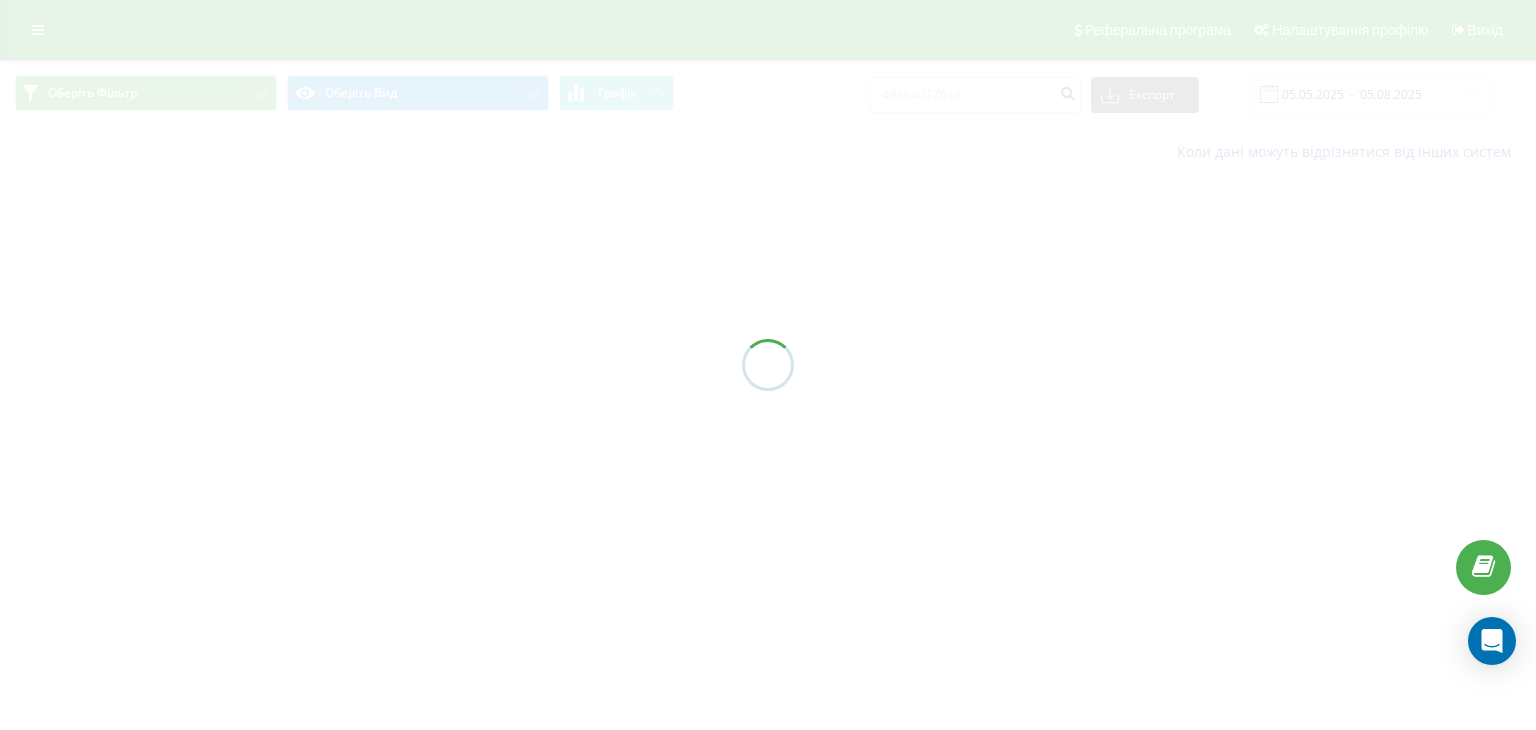 scroll, scrollTop: 0, scrollLeft: 0, axis: both 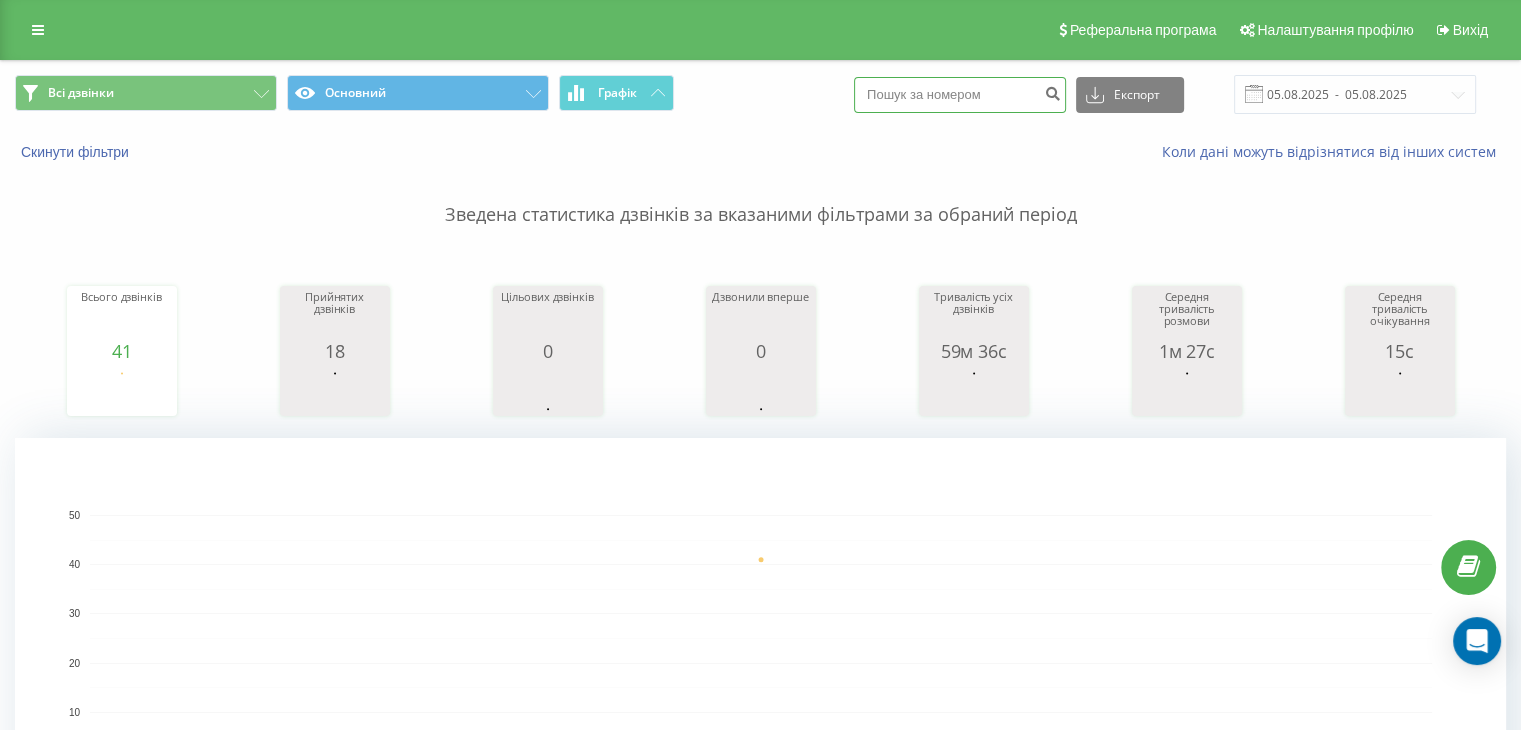 click at bounding box center [960, 95] 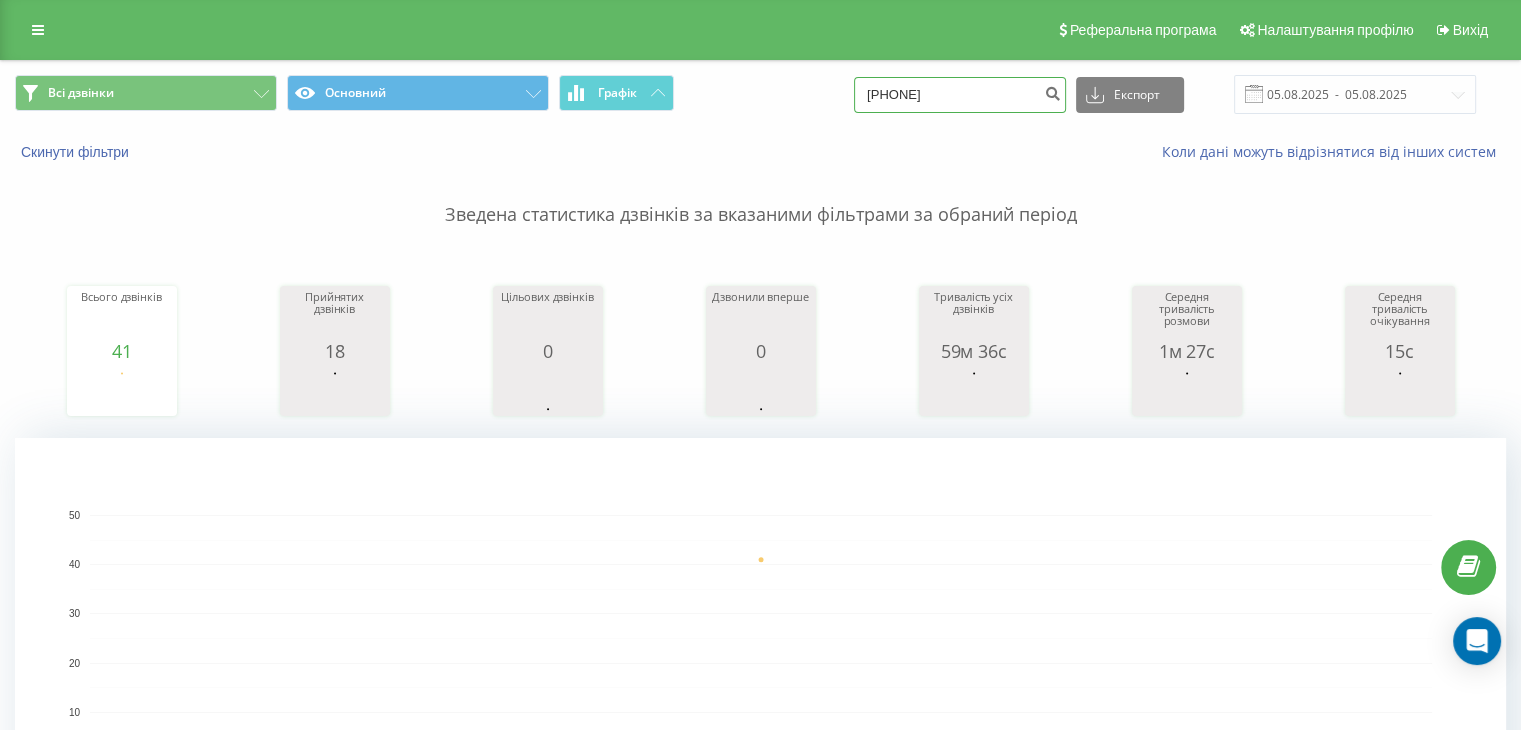 type on "[PHONE]" 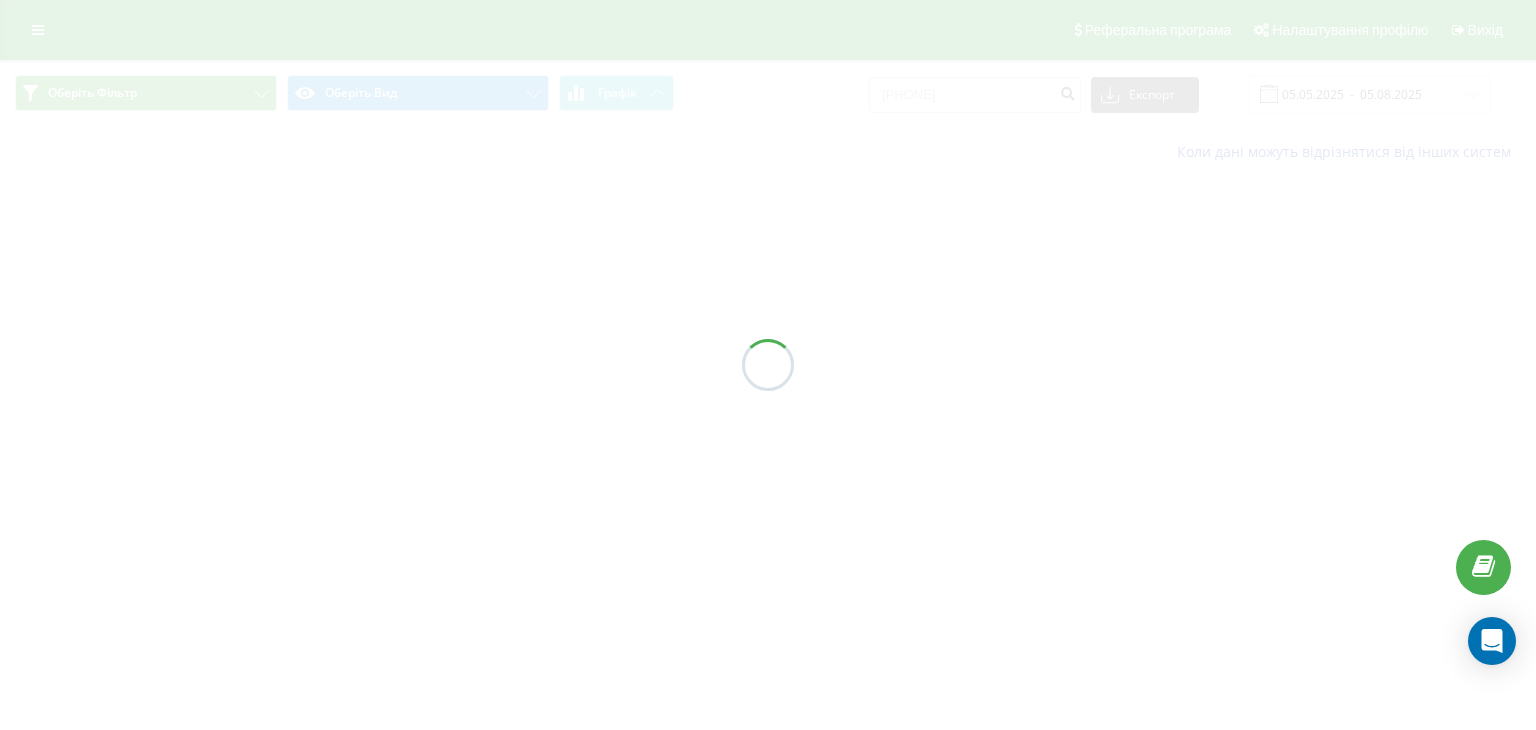 scroll, scrollTop: 0, scrollLeft: 0, axis: both 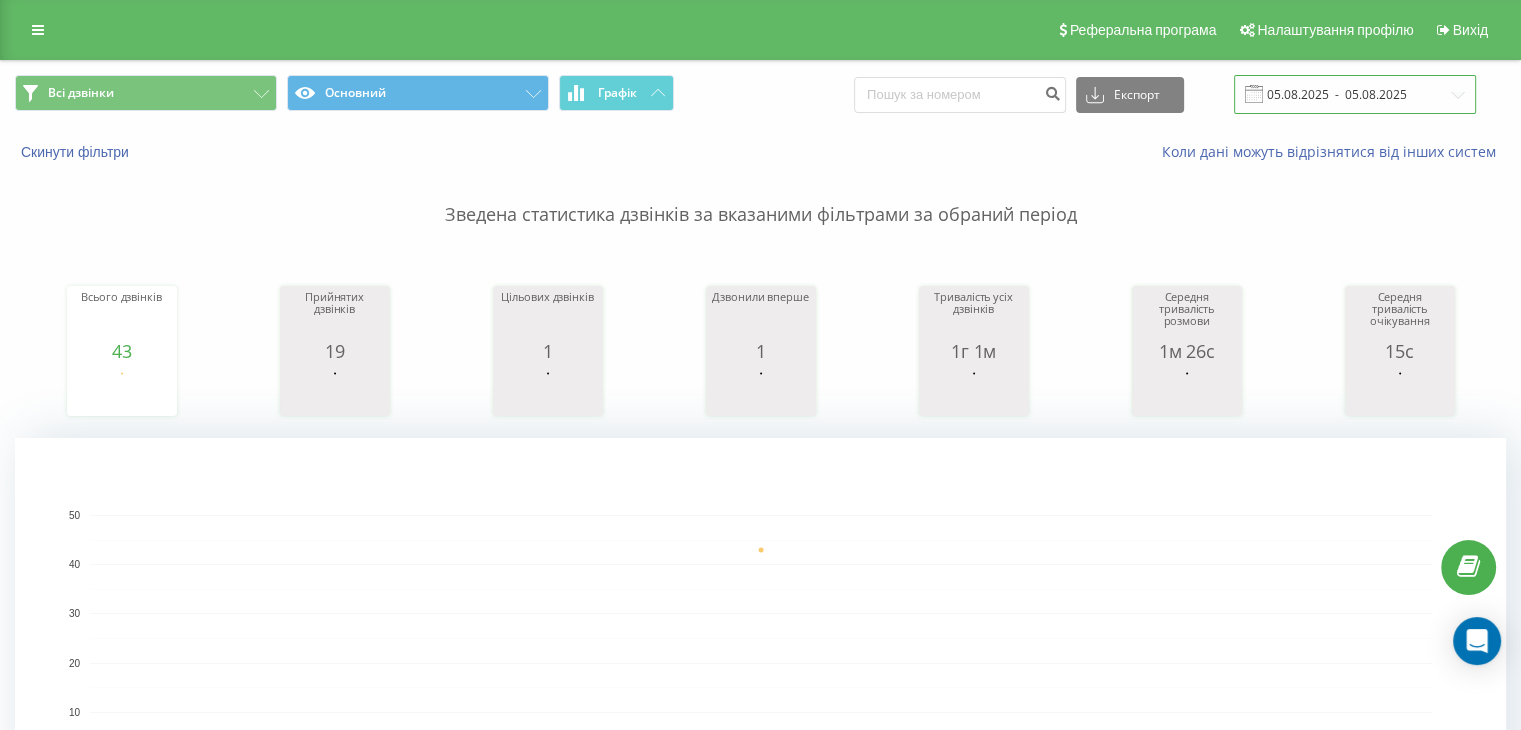 click on "05.08.2025  -  05.08.2025" at bounding box center [1355, 94] 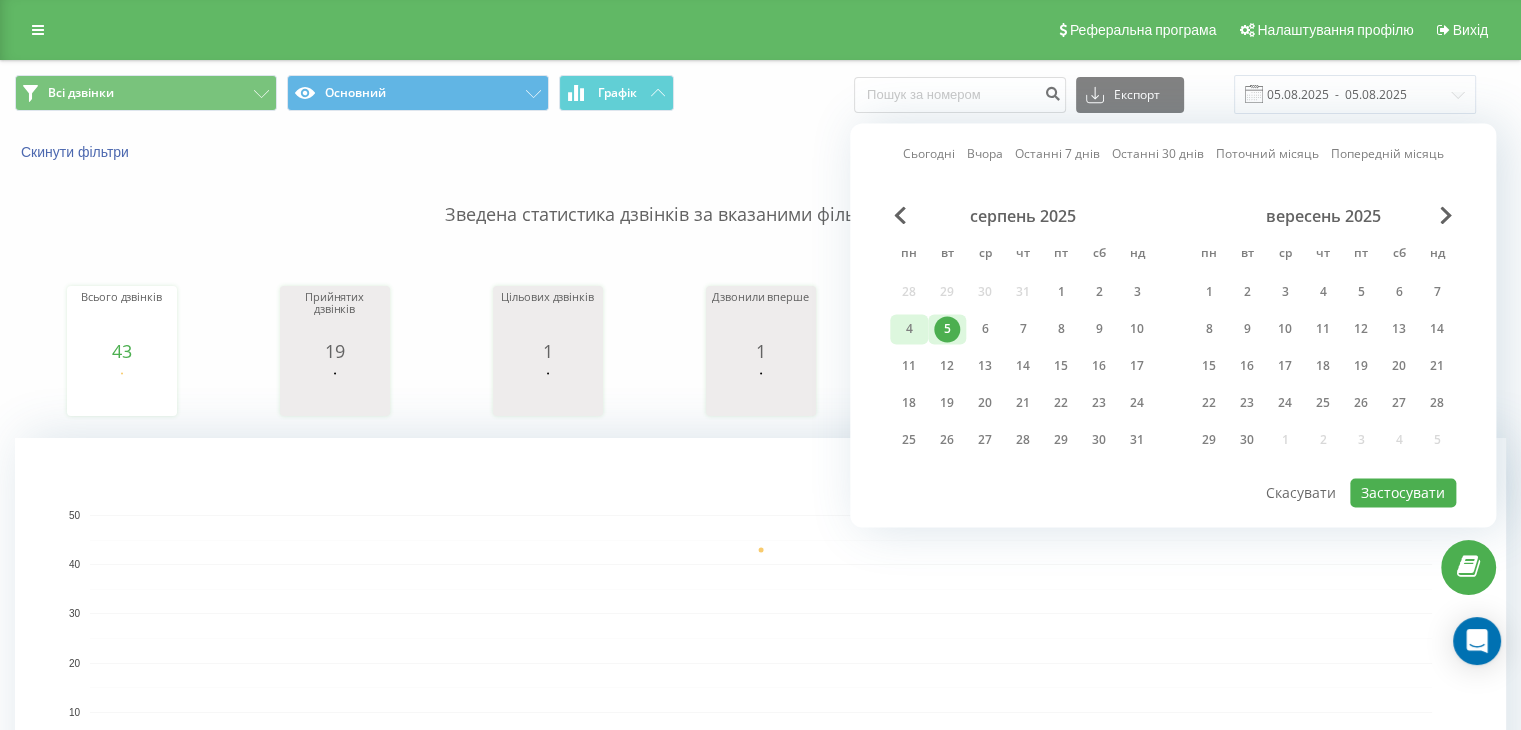 click on "4" at bounding box center (909, 329) 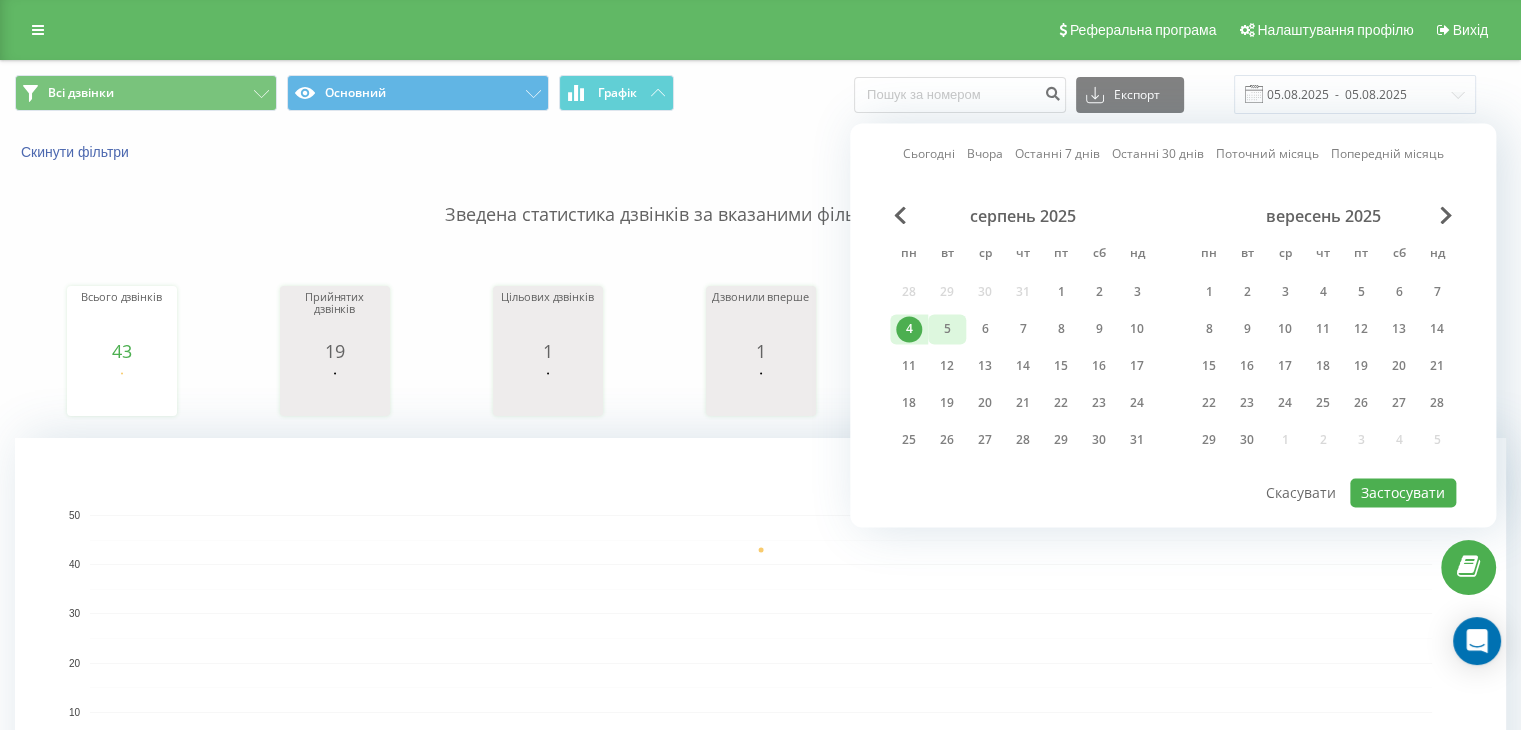 click on "5" at bounding box center [947, 329] 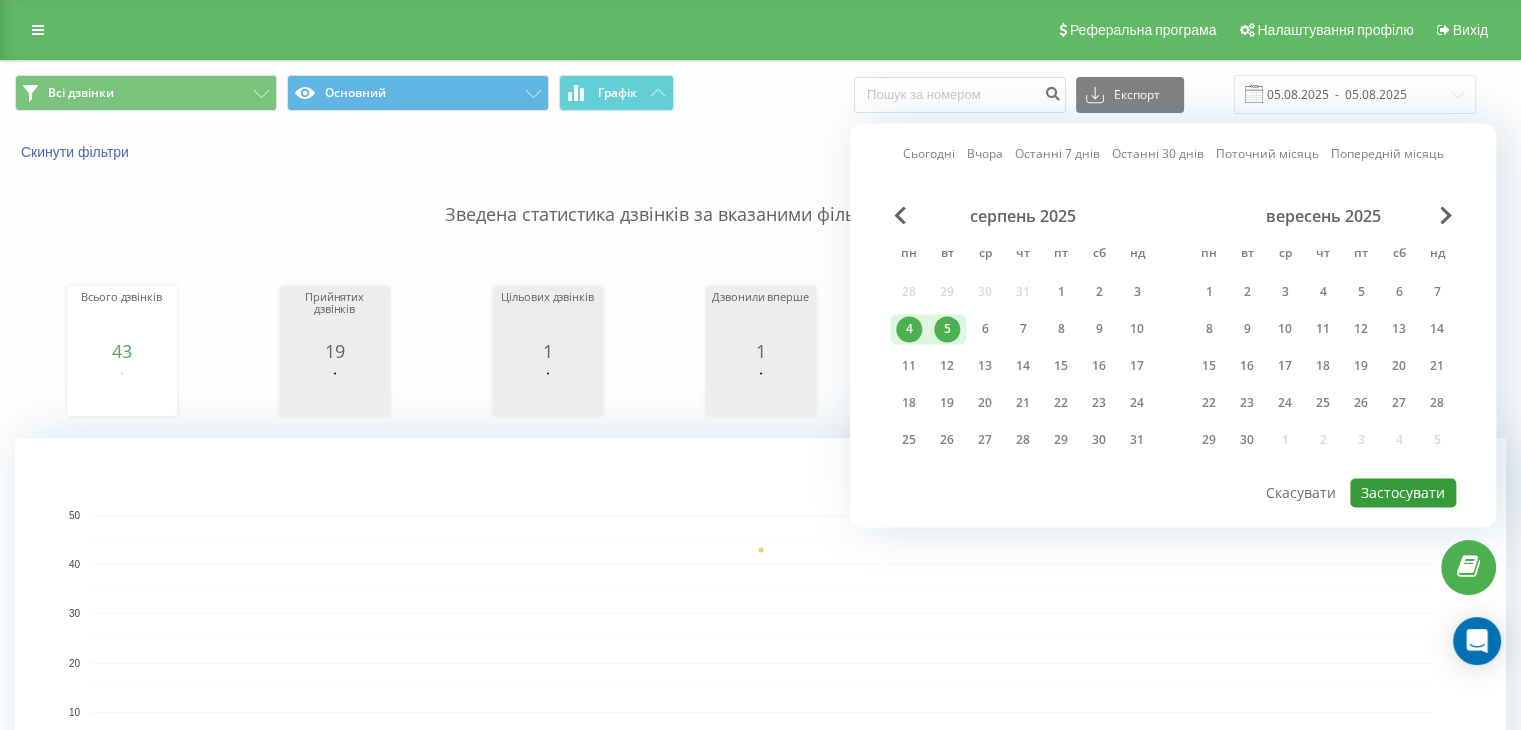 click on "Застосувати" at bounding box center (1403, 492) 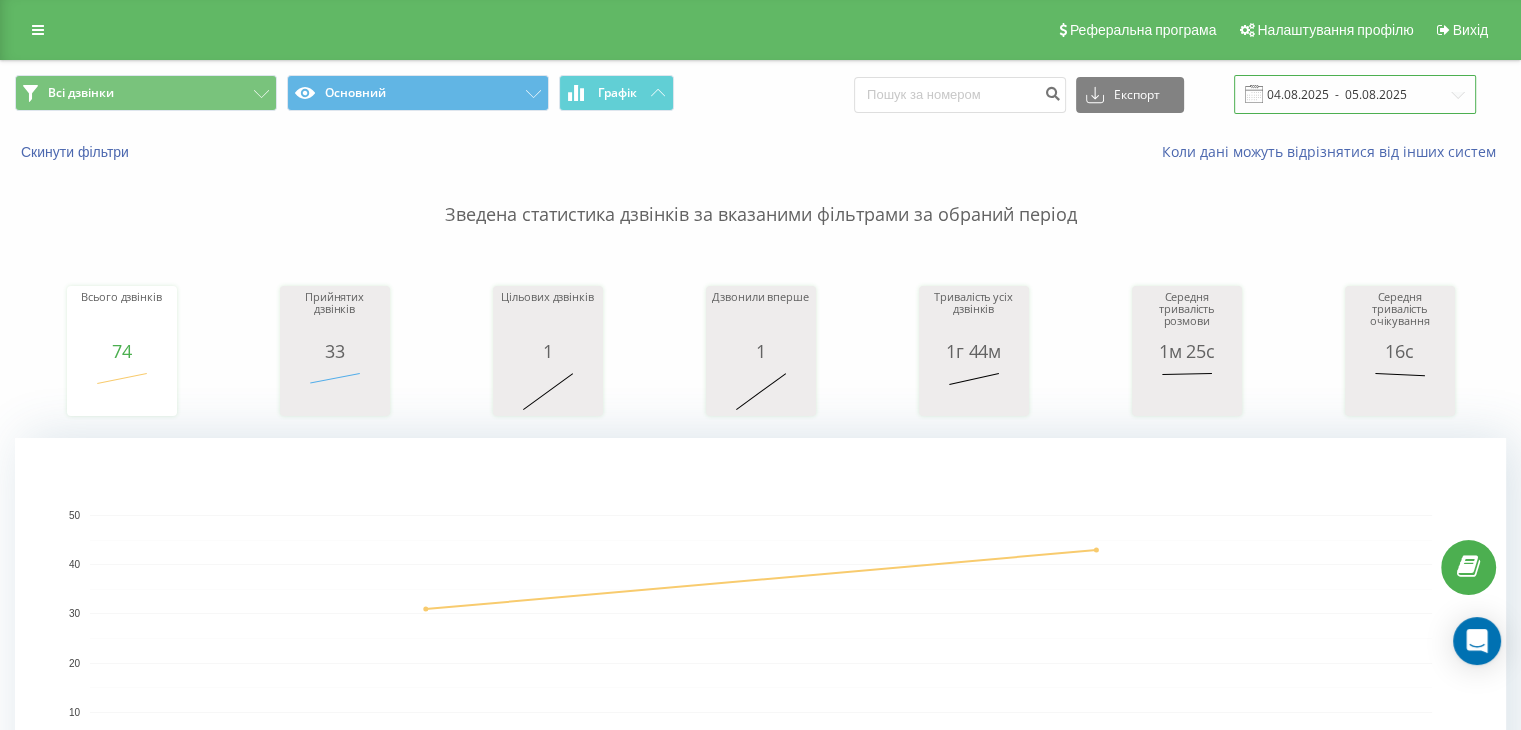 click on "04.08.2025  -  05.08.2025" at bounding box center (1355, 94) 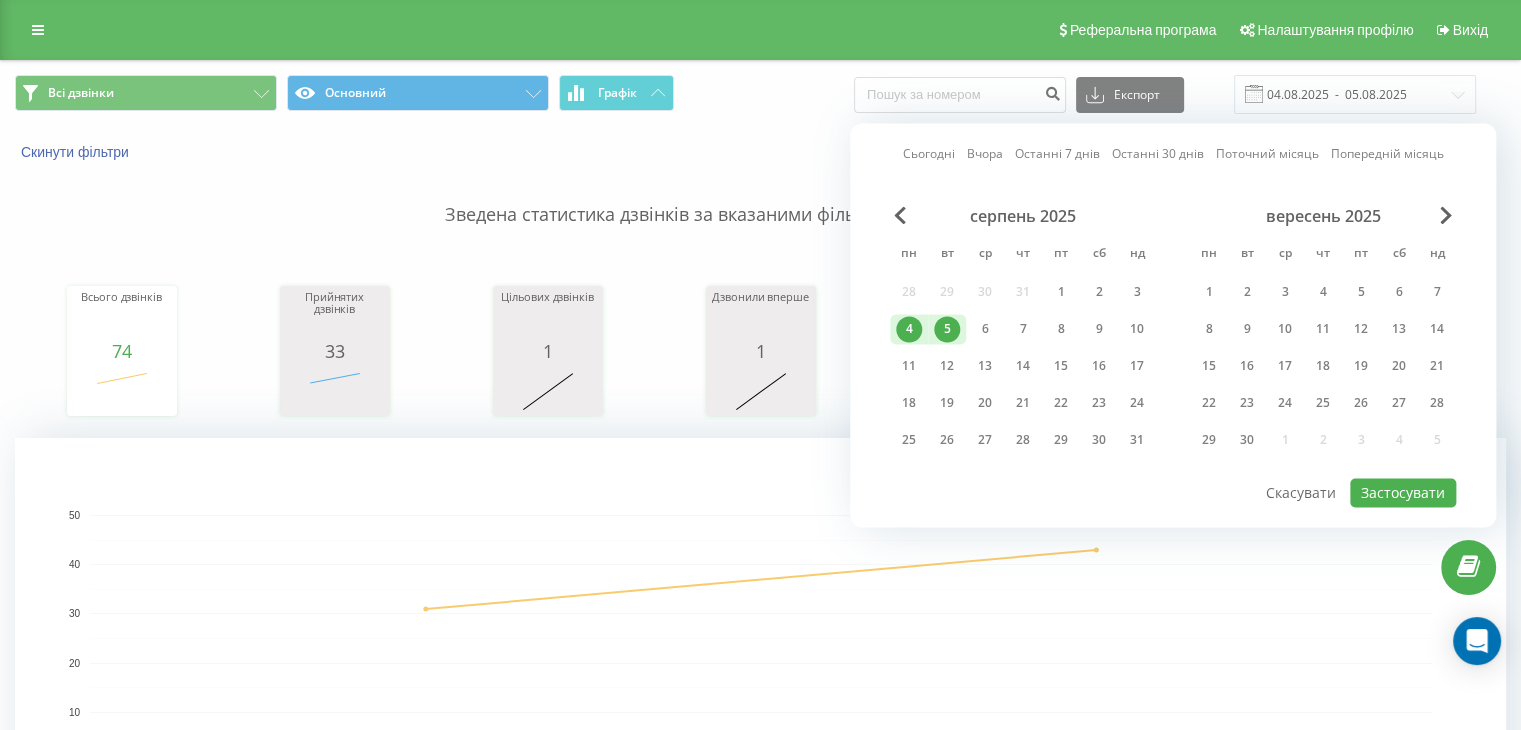 click on "5" at bounding box center (947, 329) 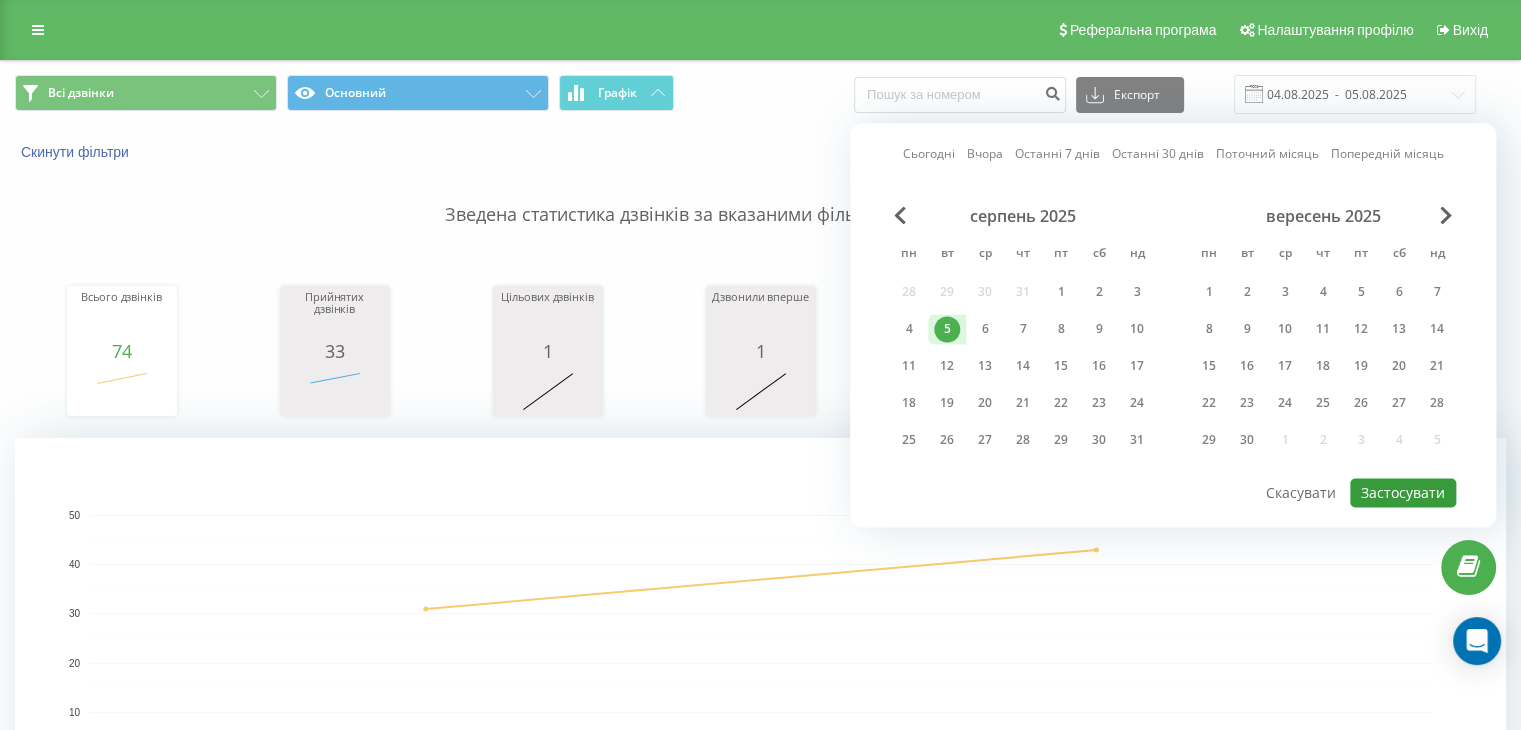 click on "Застосувати" at bounding box center [1403, 492] 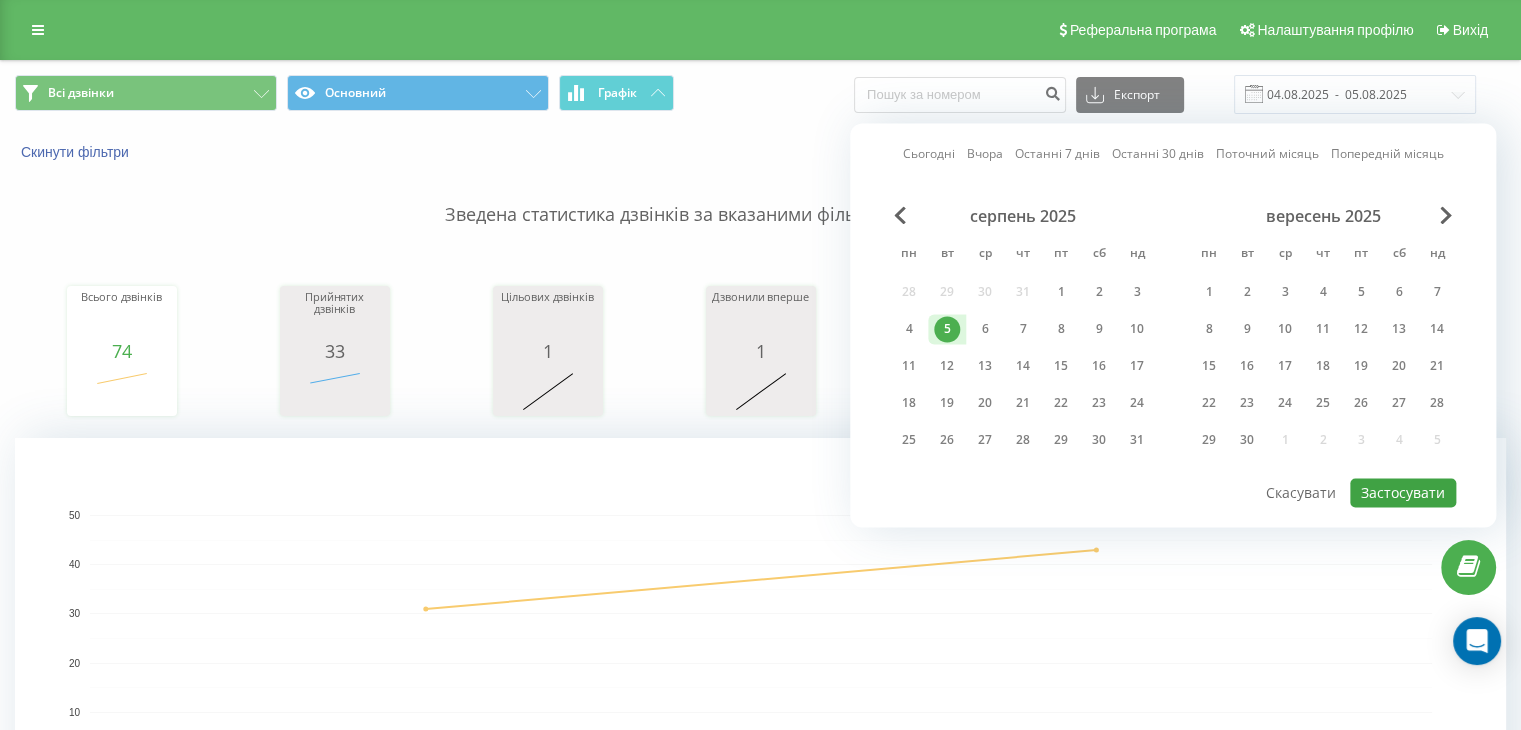 type on "05.08.2025  -  05.08.2025" 